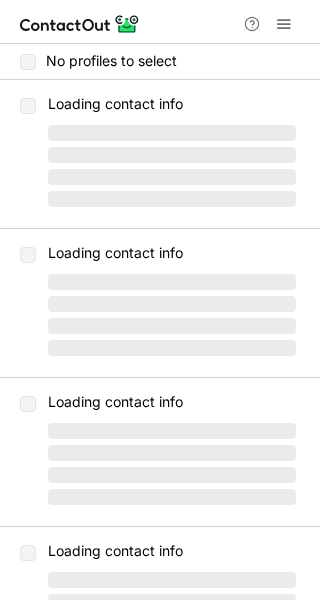 scroll, scrollTop: 0, scrollLeft: 0, axis: both 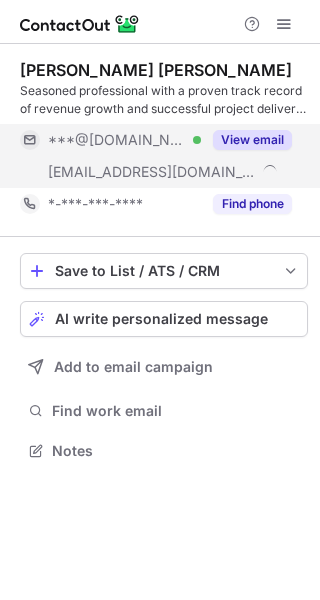 click on "View email" at bounding box center [252, 140] 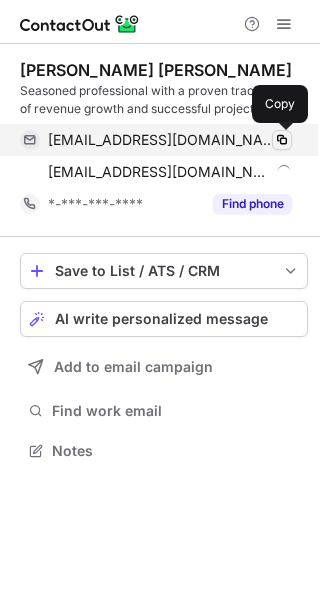 click at bounding box center (282, 140) 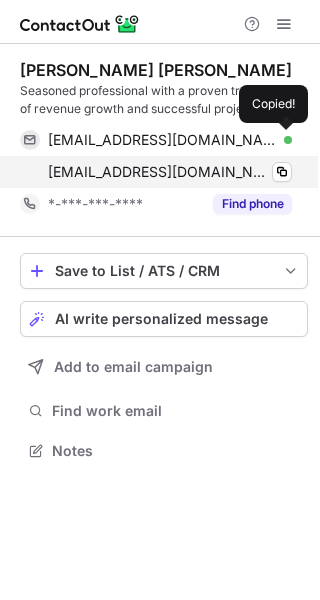 type 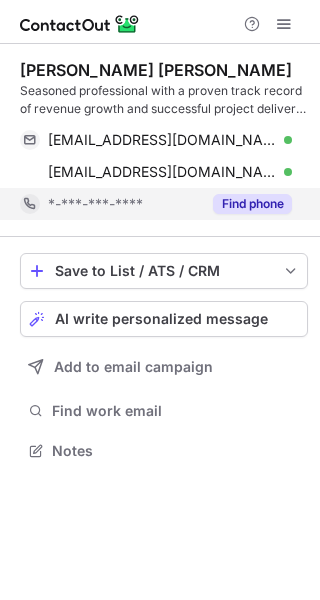 click on "Find phone" at bounding box center [252, 204] 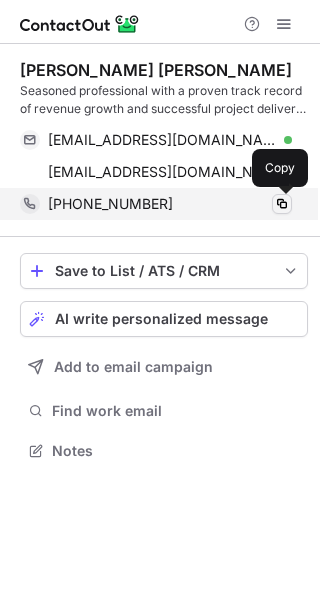 click at bounding box center [282, 204] 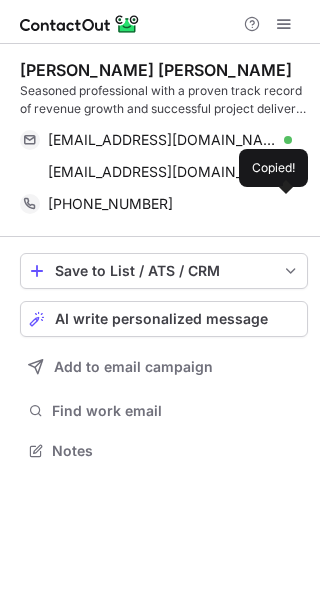type 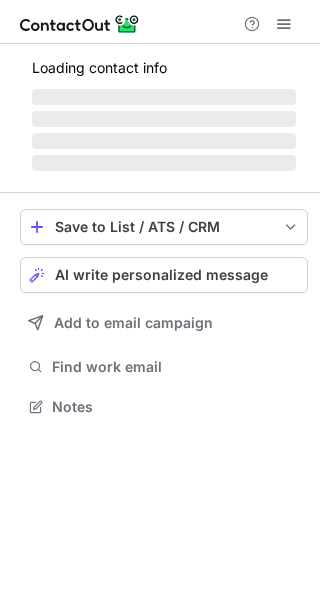 scroll, scrollTop: 0, scrollLeft: 0, axis: both 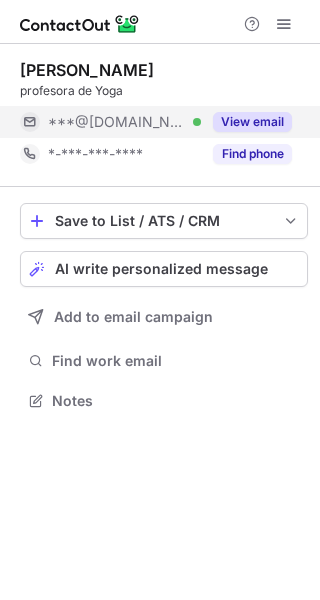 click on "View email" at bounding box center [252, 122] 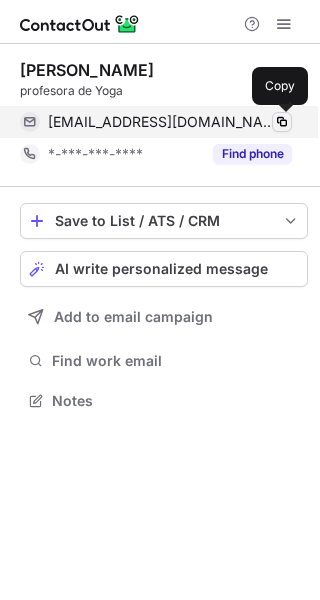 click at bounding box center [282, 122] 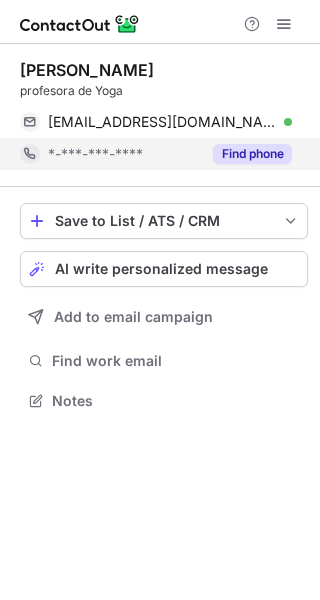 click on "Find phone" at bounding box center [252, 154] 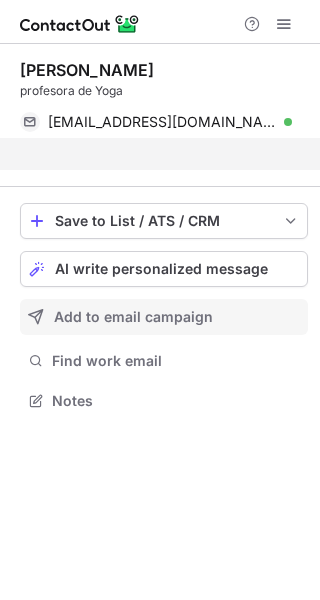 scroll, scrollTop: 355, scrollLeft: 320, axis: both 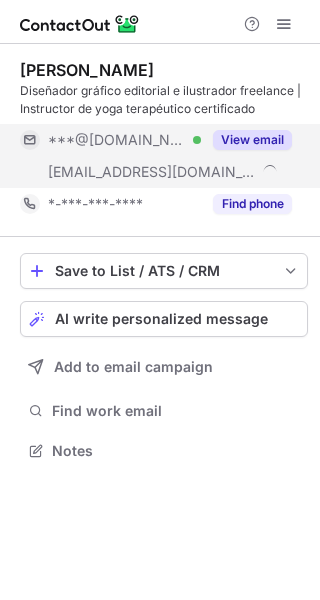click on "View email" at bounding box center (252, 140) 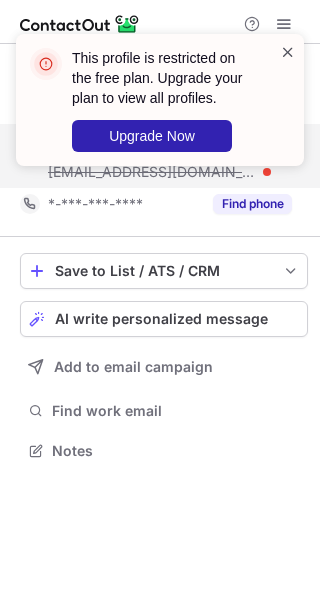 click at bounding box center (288, 52) 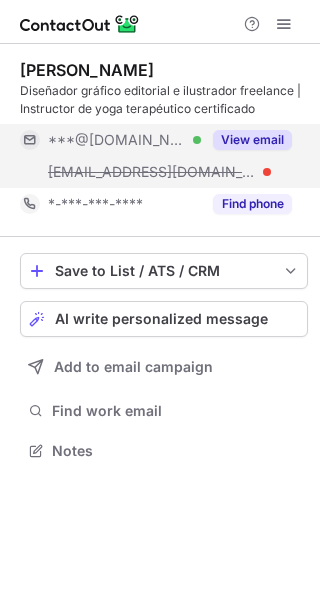 click on "This profile is restricted on the free plan. Upgrade your plan to view all profiles. Upgrade Now" at bounding box center [160, 108] 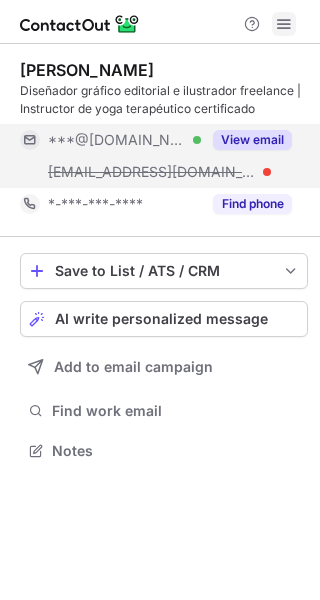 click at bounding box center (284, 24) 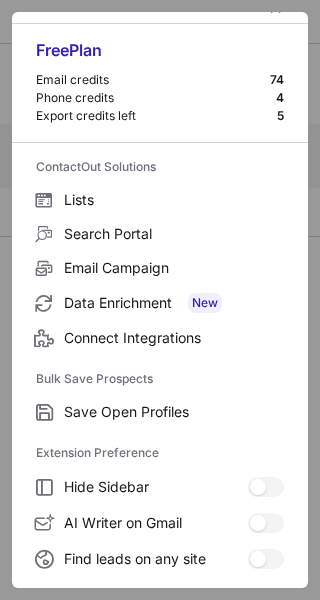 scroll, scrollTop: 0, scrollLeft: 0, axis: both 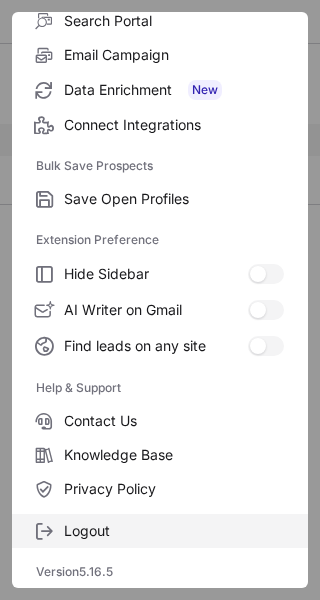 click on "Logout" at bounding box center (174, 531) 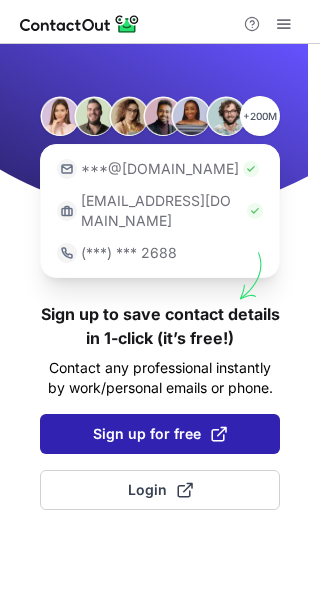 click on "Sign up for free" at bounding box center [160, 434] 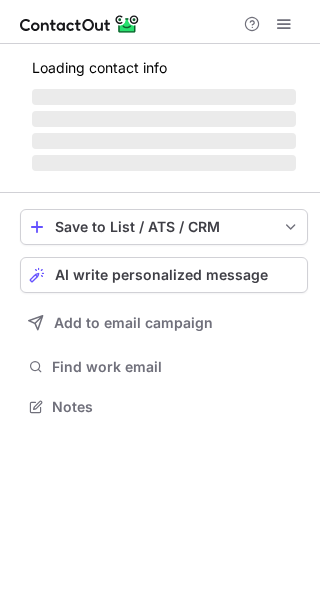 scroll, scrollTop: 0, scrollLeft: 0, axis: both 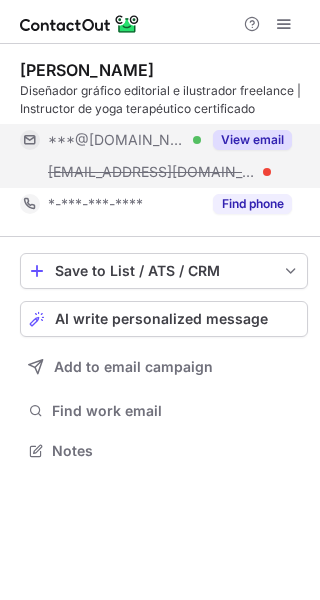 click on "View email" at bounding box center (252, 140) 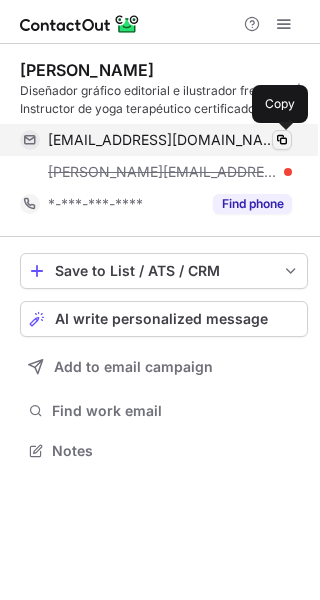 click at bounding box center [282, 140] 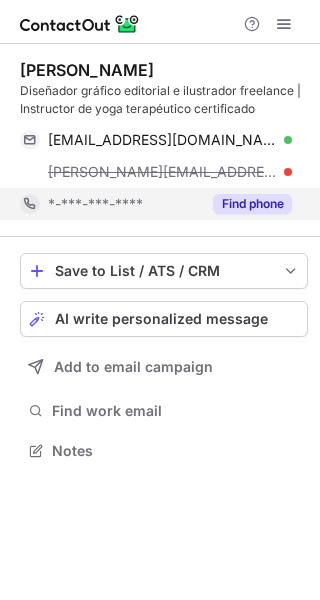 click on "Find phone" at bounding box center [252, 204] 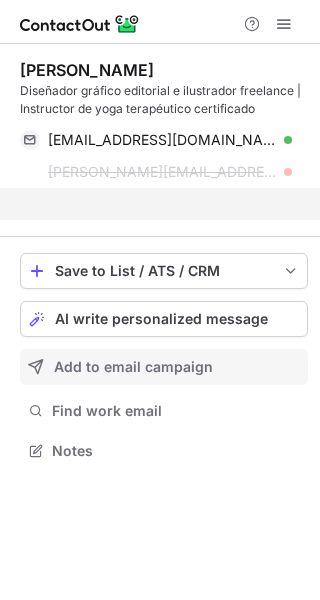 scroll, scrollTop: 405, scrollLeft: 320, axis: both 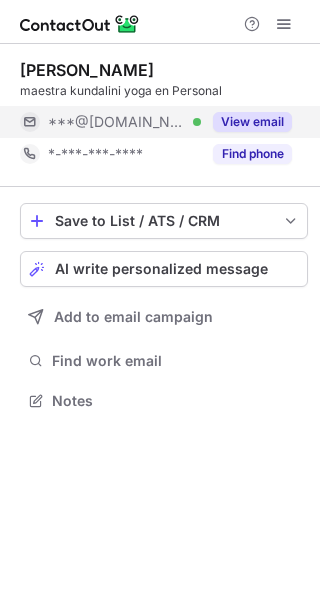 click on "View email" at bounding box center (252, 122) 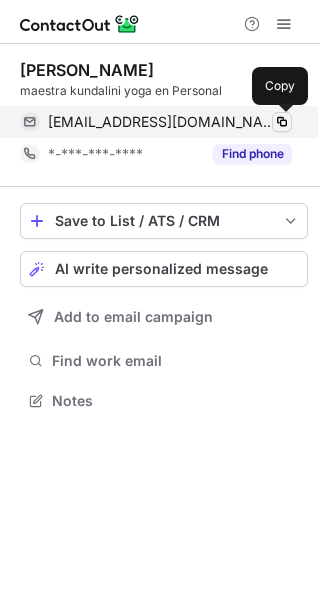 click at bounding box center [282, 122] 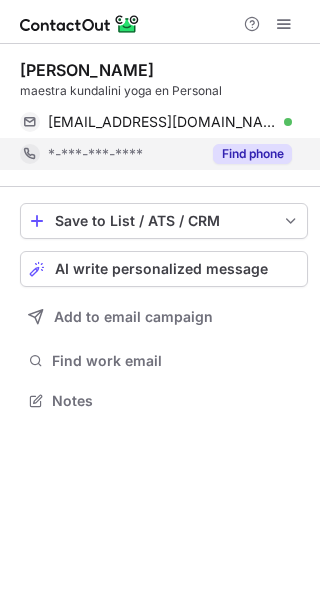 click on "Find phone" at bounding box center (252, 154) 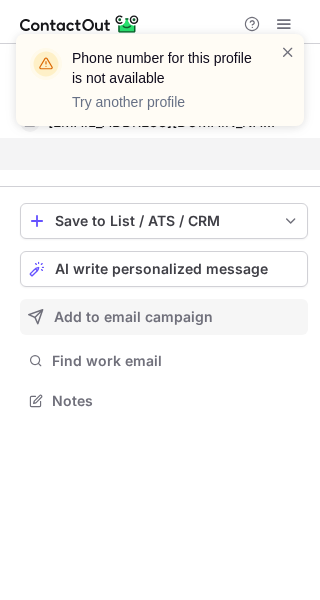 scroll, scrollTop: 355, scrollLeft: 320, axis: both 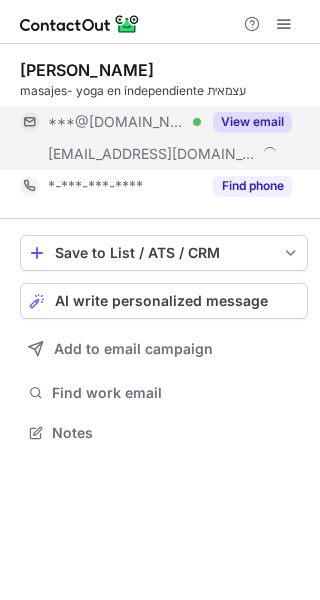 click on "View email" at bounding box center [252, 122] 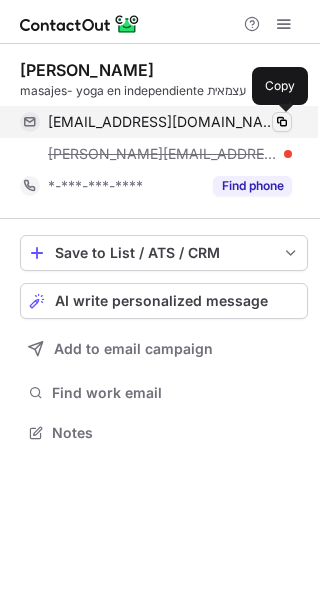 click at bounding box center (282, 122) 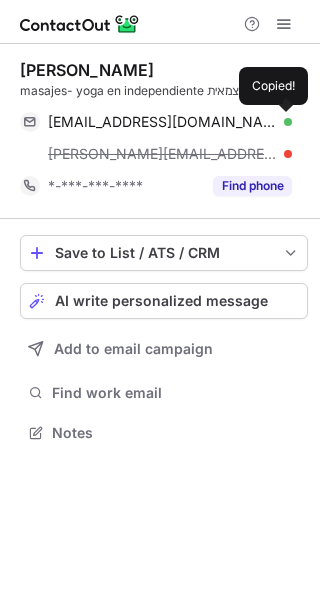 type 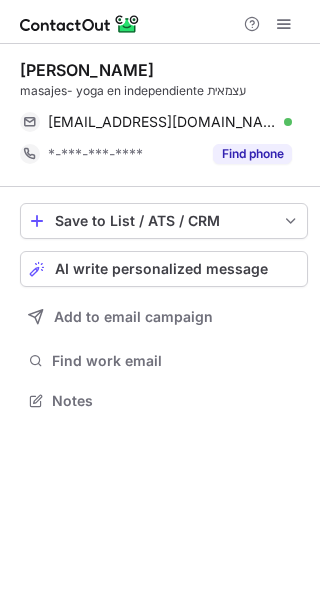 scroll, scrollTop: 387, scrollLeft: 320, axis: both 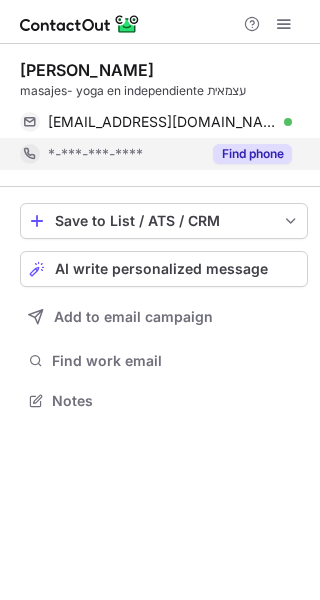 click on "Find phone" at bounding box center [252, 154] 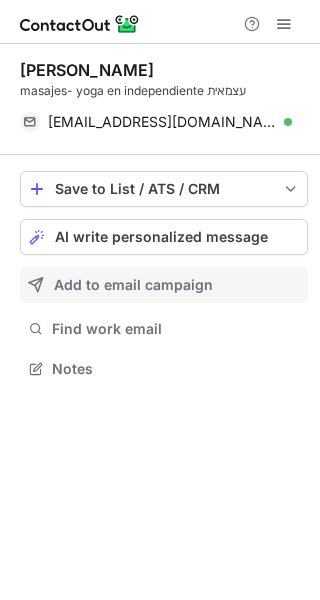 scroll, scrollTop: 355, scrollLeft: 320, axis: both 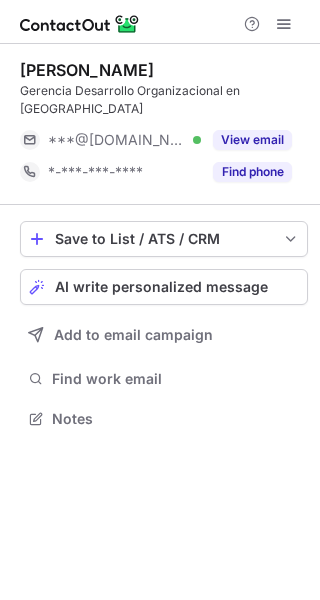 click on "View email" at bounding box center [252, 140] 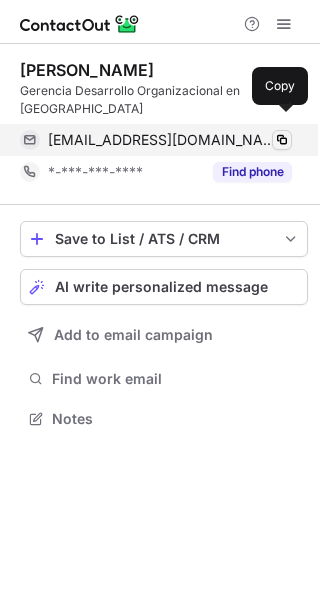 click at bounding box center (282, 140) 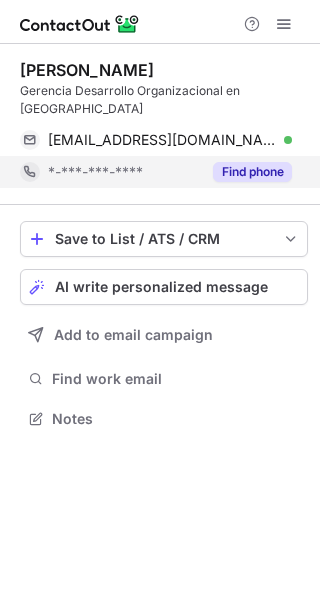 click on "Find phone" at bounding box center [252, 172] 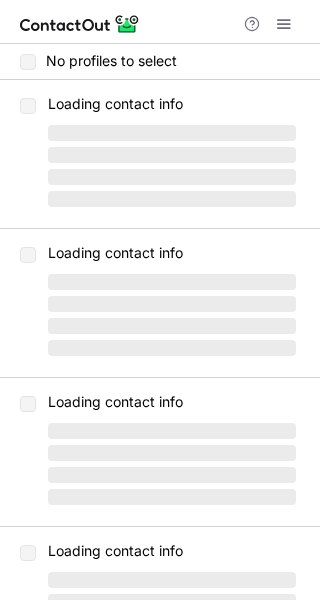 scroll, scrollTop: 0, scrollLeft: 0, axis: both 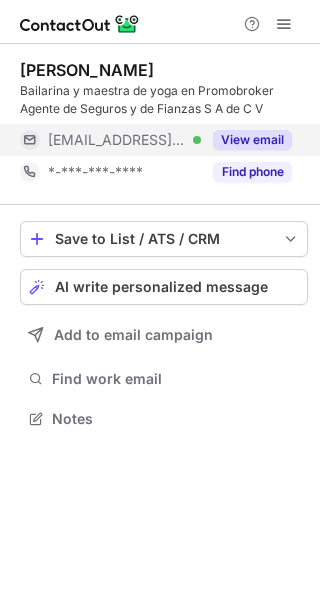 click on "View email" at bounding box center (252, 140) 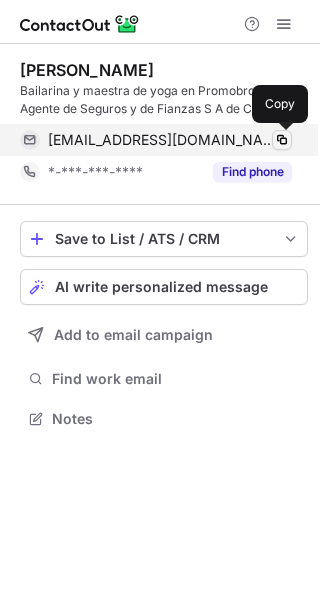 click at bounding box center [282, 140] 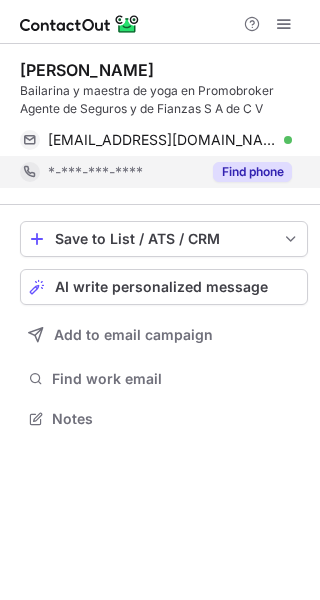 click on "Find phone" at bounding box center [252, 172] 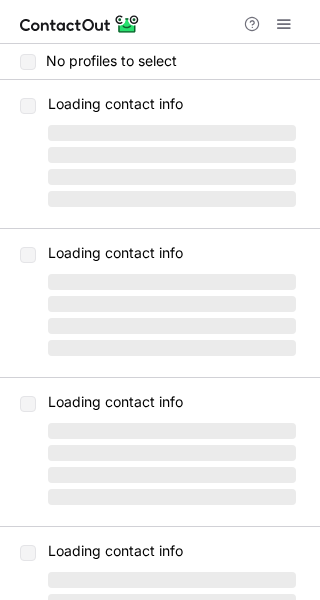 scroll, scrollTop: 0, scrollLeft: 0, axis: both 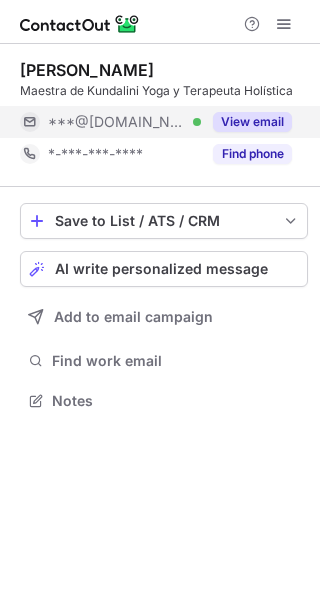 click on "View email" at bounding box center (252, 122) 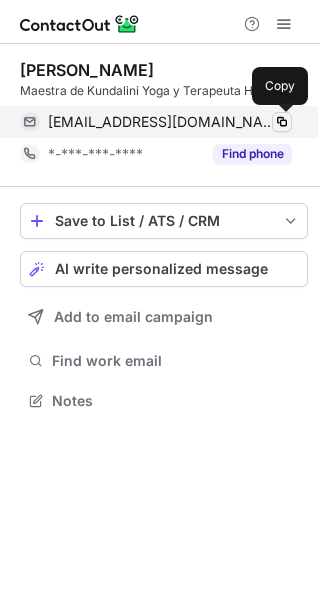 click at bounding box center [282, 122] 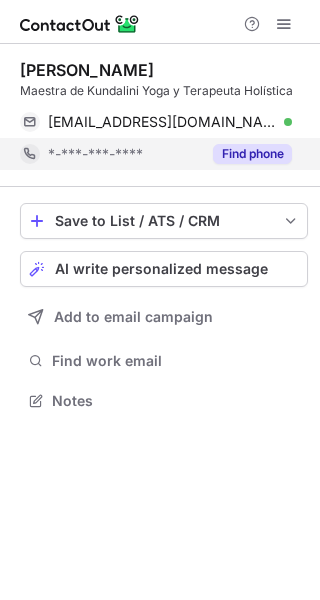click on "Find phone" at bounding box center [252, 154] 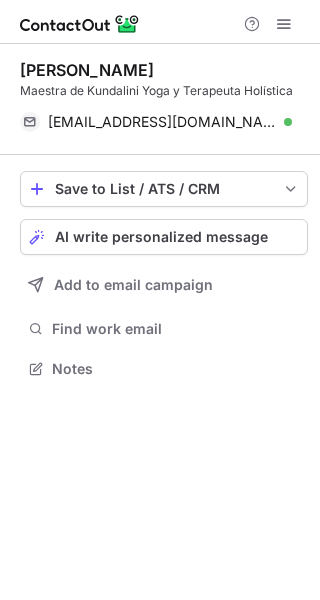 scroll, scrollTop: 355, scrollLeft: 320, axis: both 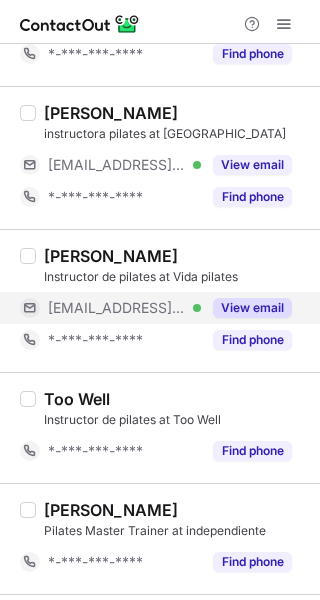 click on "View email" at bounding box center (252, 308) 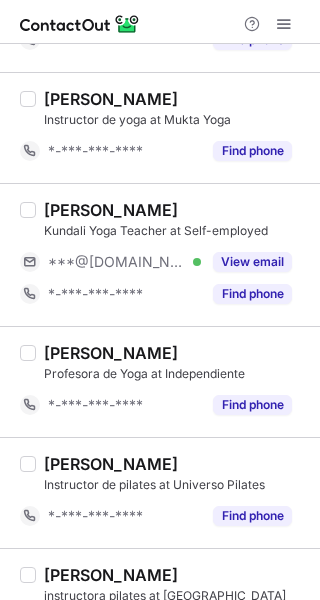 scroll, scrollTop: 1974, scrollLeft: 0, axis: vertical 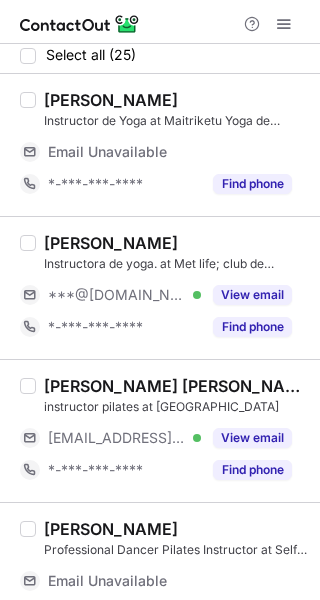 click on "Select all (25) [PERSON_NAME] Instructor de Yoga at Maitriketu Yoga de [GEOGRAPHIC_DATA] Email Unavailable Email address *-***-***-**** Find phone [PERSON_NAME] jassan Instructora de yoga. at Met life; club de [GEOGRAPHIC_DATA], club de golf bellavista ***@[DOMAIN_NAME] Verified View email *-***-***-**** Find phone [PERSON_NAME] [PERSON_NAME] instructor pilates at Lomas Country Club [EMAIL_ADDRESS][DOMAIN_NAME] Verified View email *-***-***-**** Find phone [PERSON_NAME] Professional Dancer Pilates Instructor at Self-Employed Email Unavailable Email address *-***-***-**** Find phone [PERSON_NAME] Instructor de pilates y bailarina at Pilates Fit Boutique Email Unavailable Email address *-***-***-**** Find phone [PERSON_NAME] Yoga Instructor at Freelance [EMAIL_ADDRESS][DOMAIN_NAME] Verified View email *-***-***-**** Find phone [PERSON_NAME] Yoga Instructor at Ixtlan Yoga [EMAIL_ADDRESS][DOMAIN_NAME] Verified View email *-***-***-**** Find phone [PERSON_NAME] Casav Yoga Instructor at Yoga Life [EMAIL_ADDRESS][DOMAIN_NAME] Verified View email *-***-***-****  at" at bounding box center (160, 322) 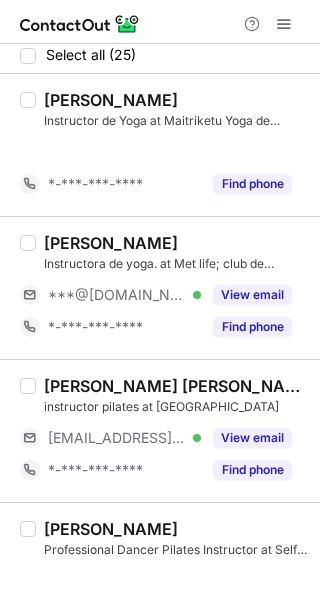 scroll, scrollTop: 0, scrollLeft: 0, axis: both 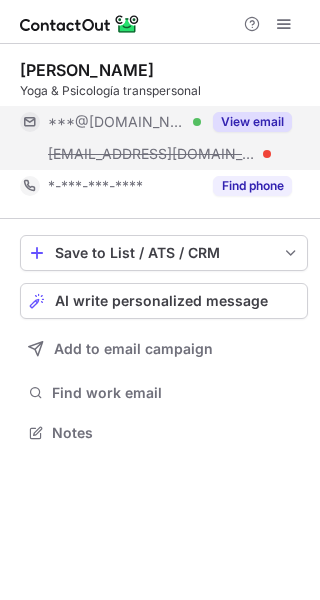 click on "View email" at bounding box center [252, 122] 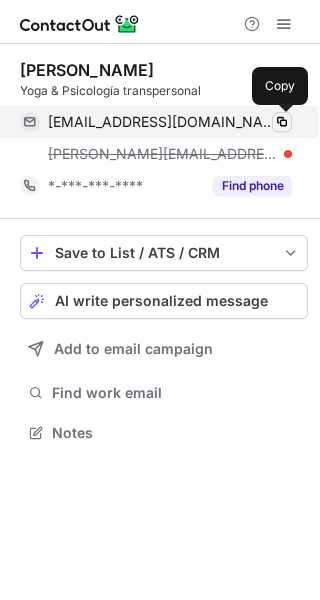 click at bounding box center [282, 122] 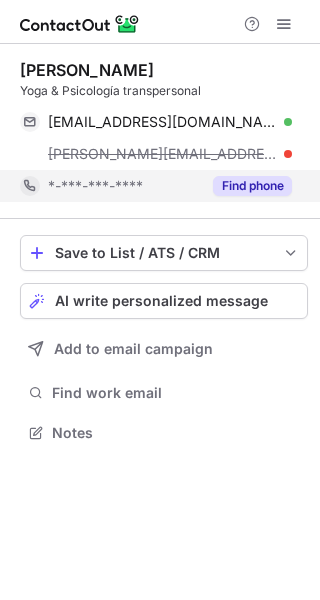 click on "Find phone" at bounding box center [252, 186] 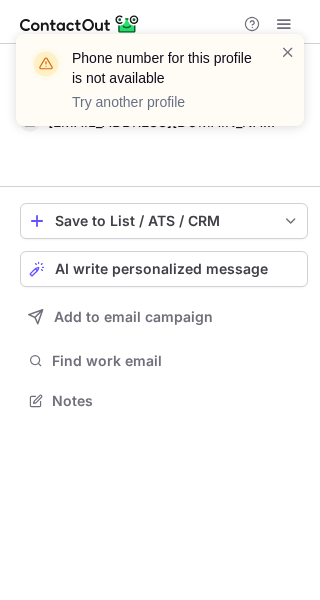 scroll, scrollTop: 355, scrollLeft: 320, axis: both 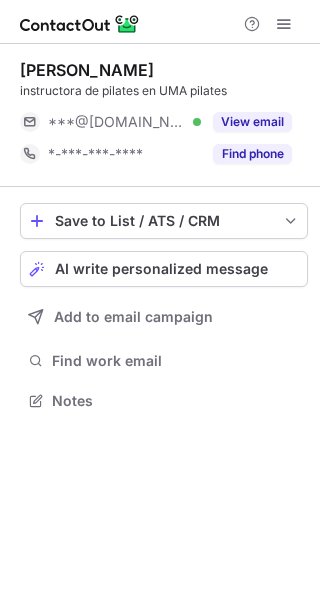 click on "View email" at bounding box center [252, 122] 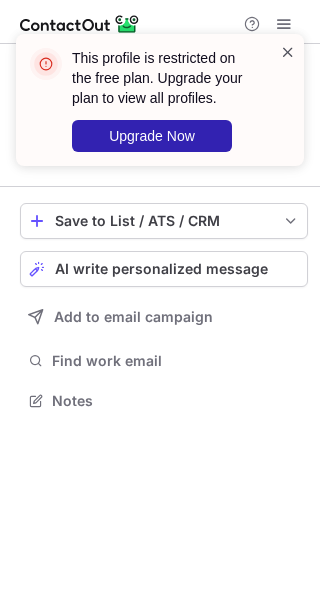 click at bounding box center (288, 52) 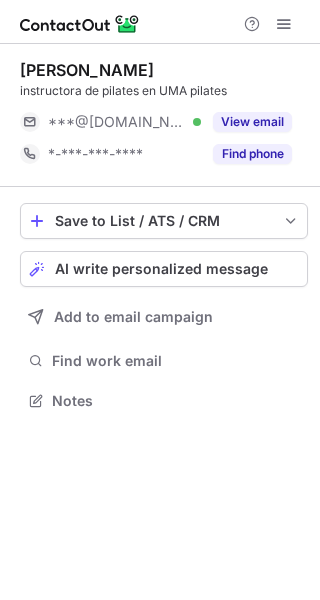 click on "This profile is restricted on the free plan. Upgrade your plan to view all profiles. Upgrade Now" at bounding box center [160, 108] 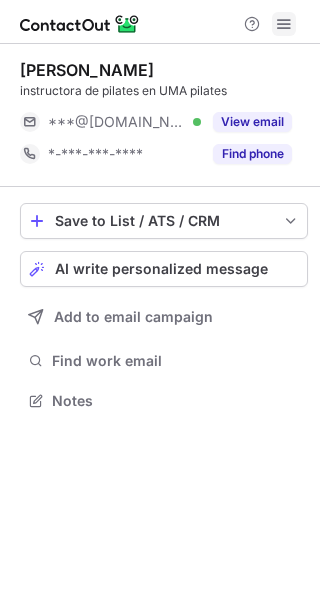 click at bounding box center [284, 24] 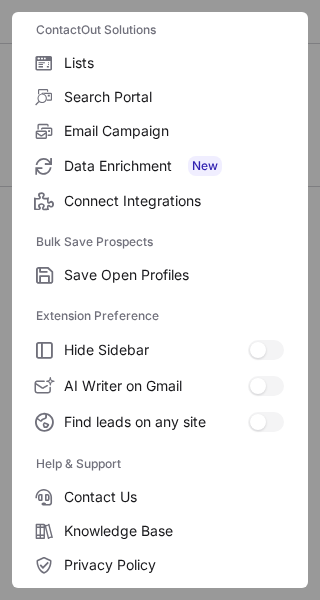 scroll, scrollTop: 233, scrollLeft: 0, axis: vertical 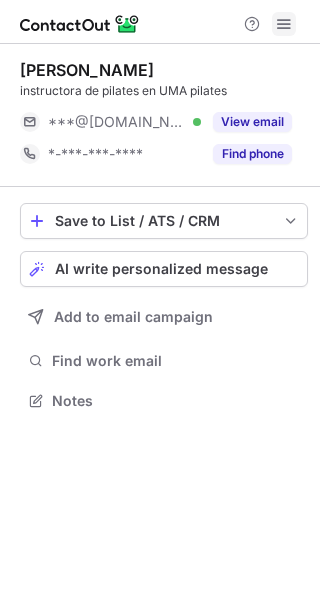 click at bounding box center (284, 24) 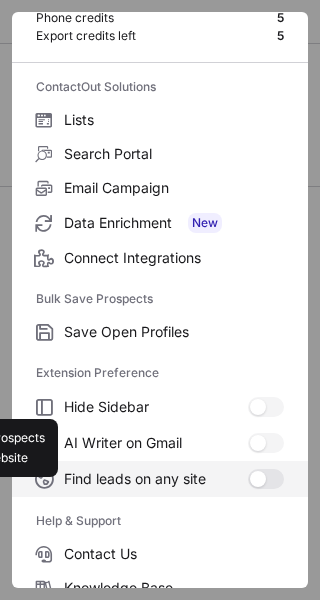 scroll, scrollTop: 100, scrollLeft: 0, axis: vertical 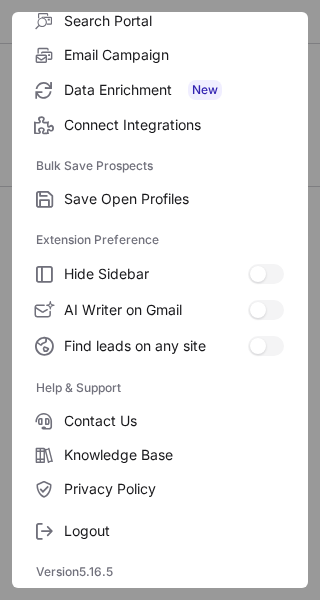 click on "Logout" at bounding box center [160, 527] 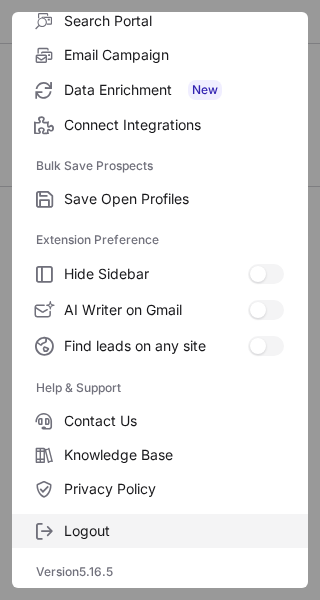 click at bounding box center [44, 531] 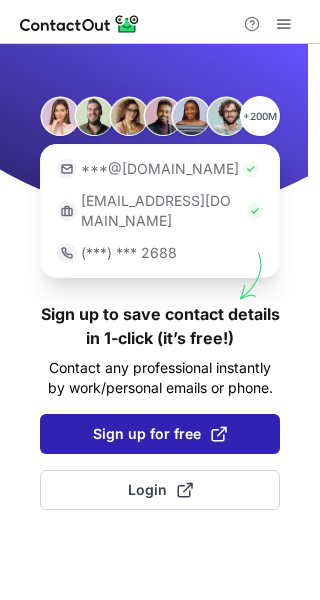 click on "Sign up for free" at bounding box center [160, 434] 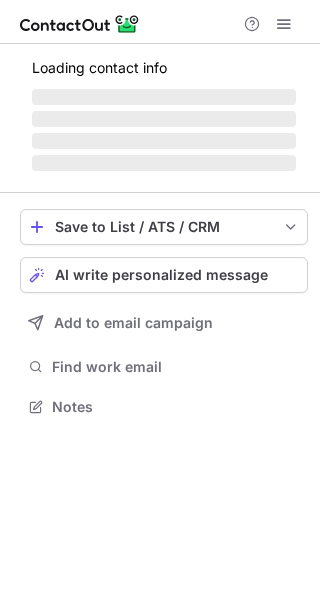 scroll, scrollTop: 0, scrollLeft: 0, axis: both 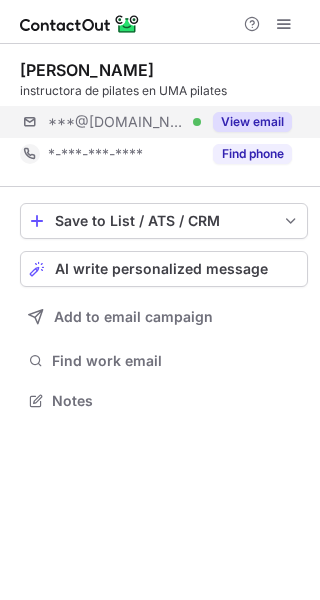 click on "***@hotmail.com Verified View email" at bounding box center (164, 122) 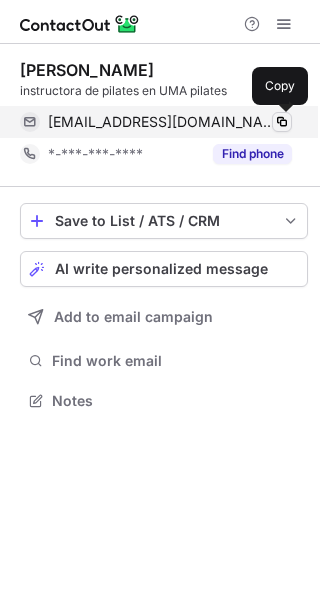 click at bounding box center [282, 122] 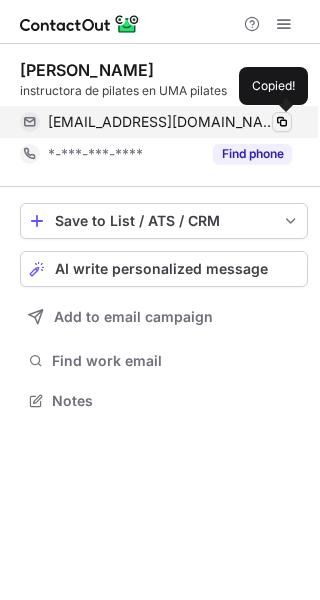 type 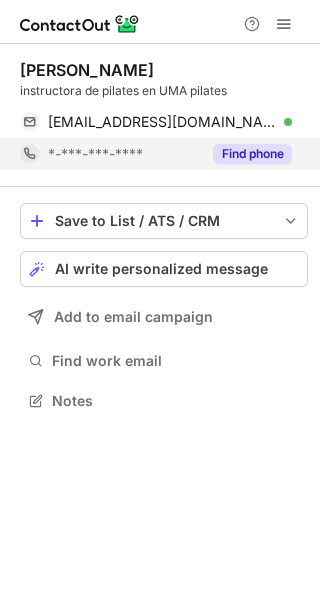 click on "Find phone" at bounding box center [252, 154] 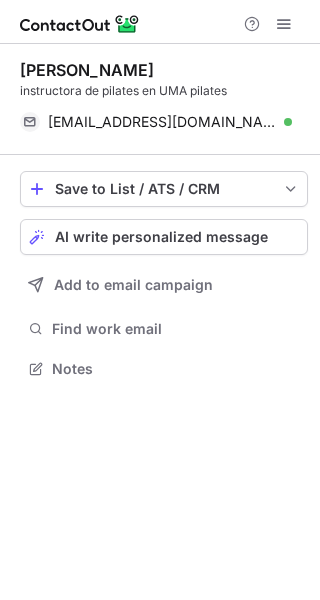 scroll, scrollTop: 355, scrollLeft: 320, axis: both 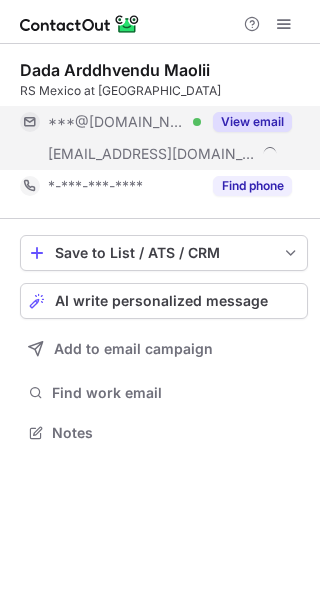 click on "View email" at bounding box center [252, 122] 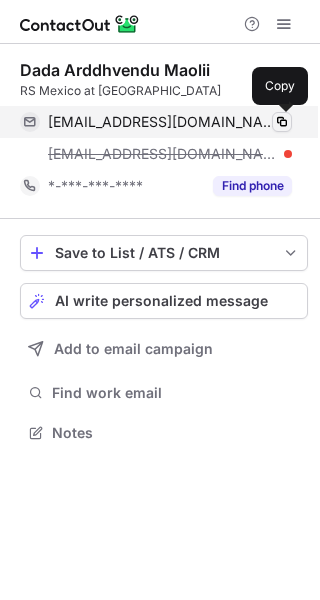 click at bounding box center [282, 122] 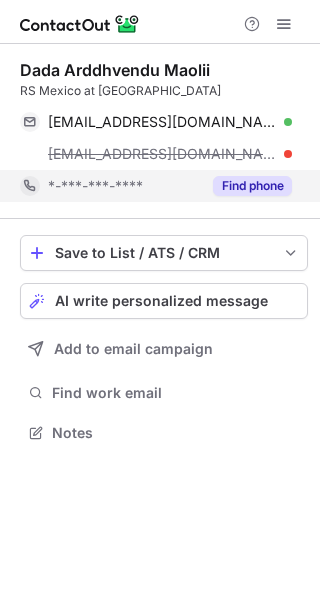 click on "Find phone" at bounding box center (252, 186) 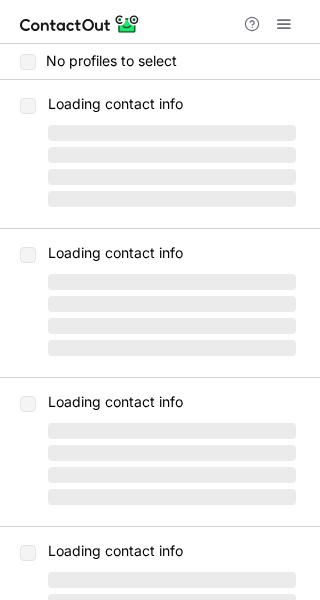 scroll, scrollTop: 0, scrollLeft: 0, axis: both 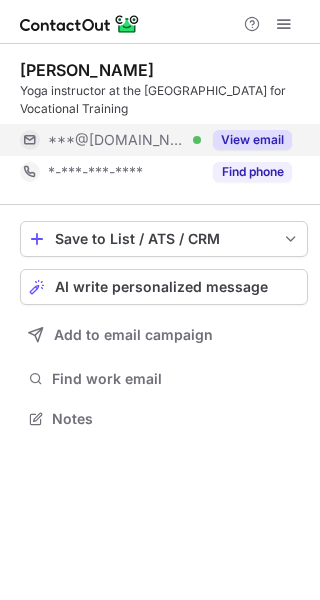 click on "View email" at bounding box center (252, 140) 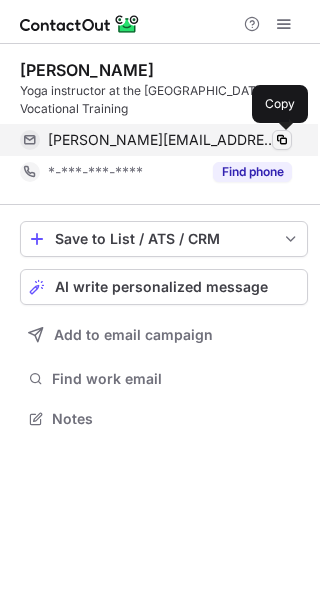 click at bounding box center [282, 140] 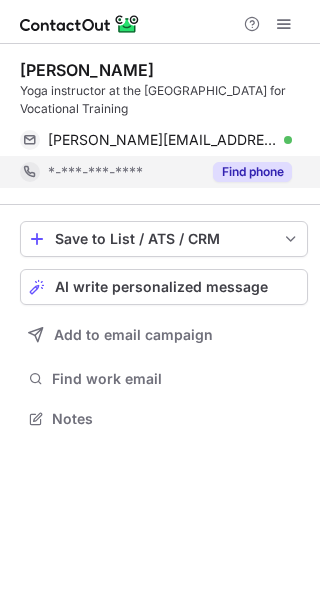 click on "Find phone" at bounding box center [252, 172] 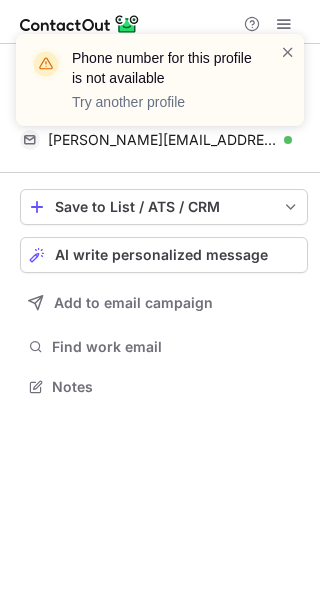 scroll, scrollTop: 373, scrollLeft: 320, axis: both 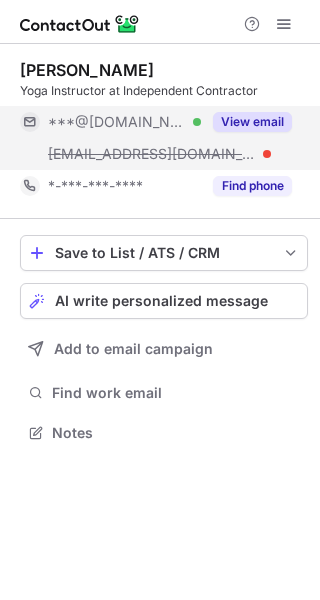 click on "View email" at bounding box center [252, 122] 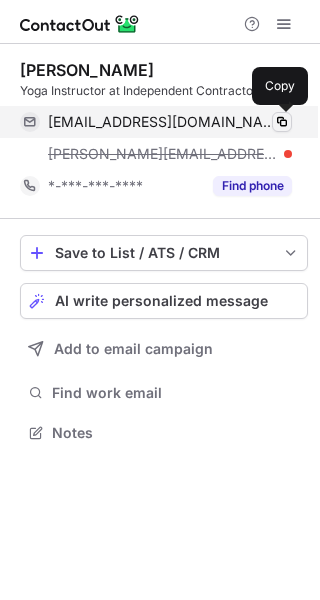 click at bounding box center [282, 122] 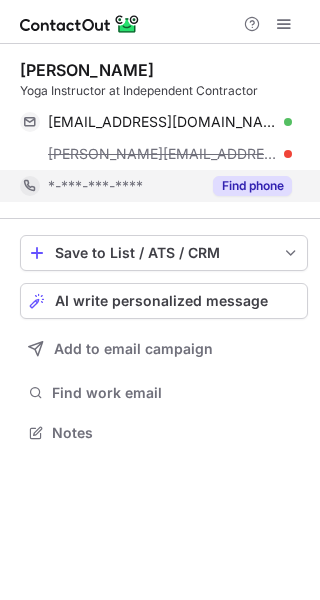 click on "Find phone" at bounding box center [252, 186] 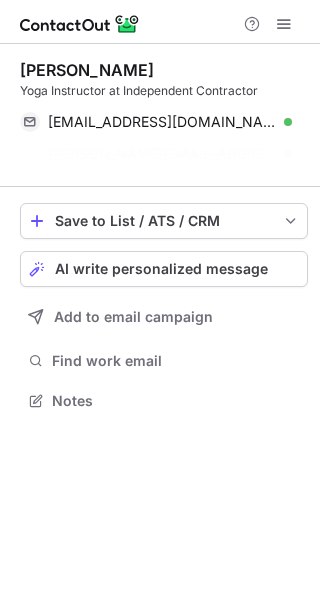 scroll, scrollTop: 355, scrollLeft: 320, axis: both 